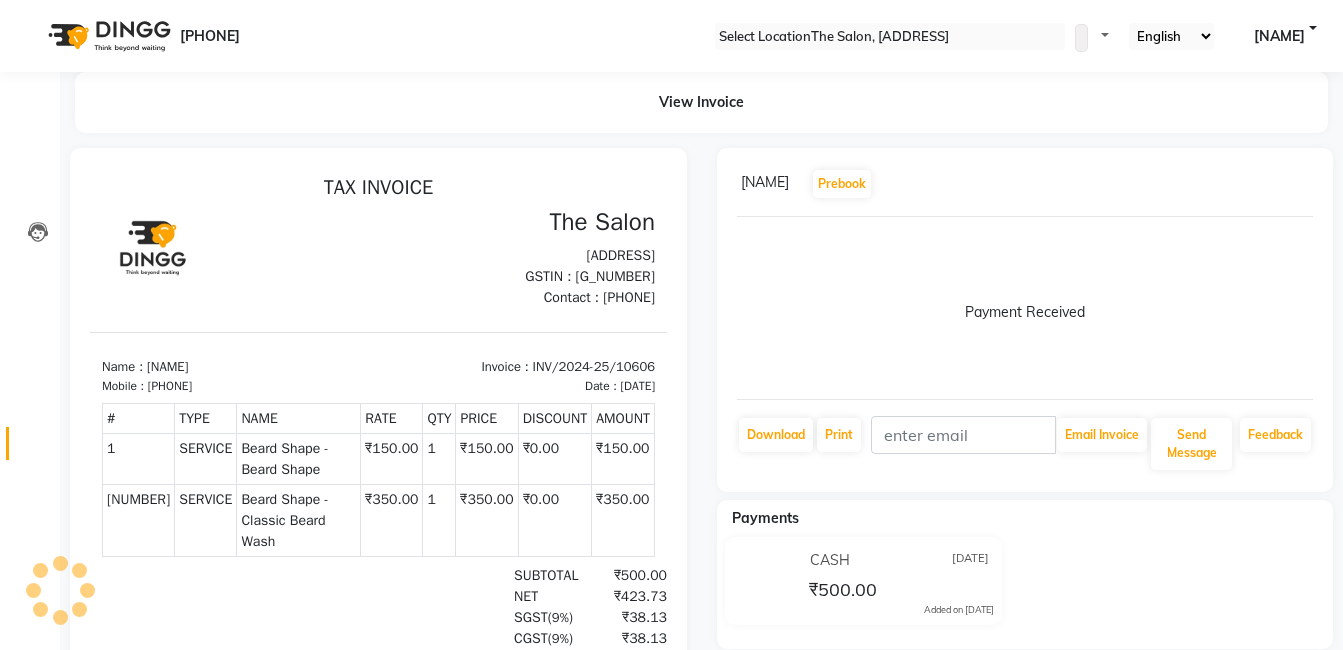 scroll, scrollTop: 0, scrollLeft: 0, axis: both 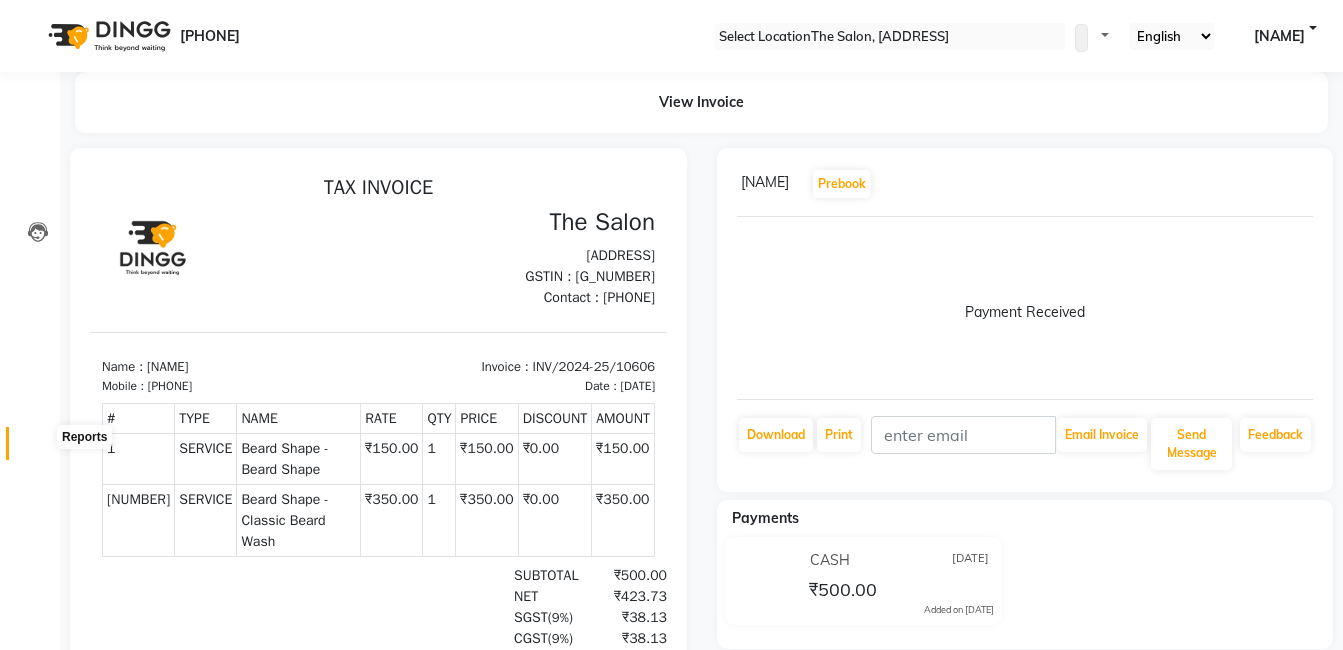 click at bounding box center [38, 448] 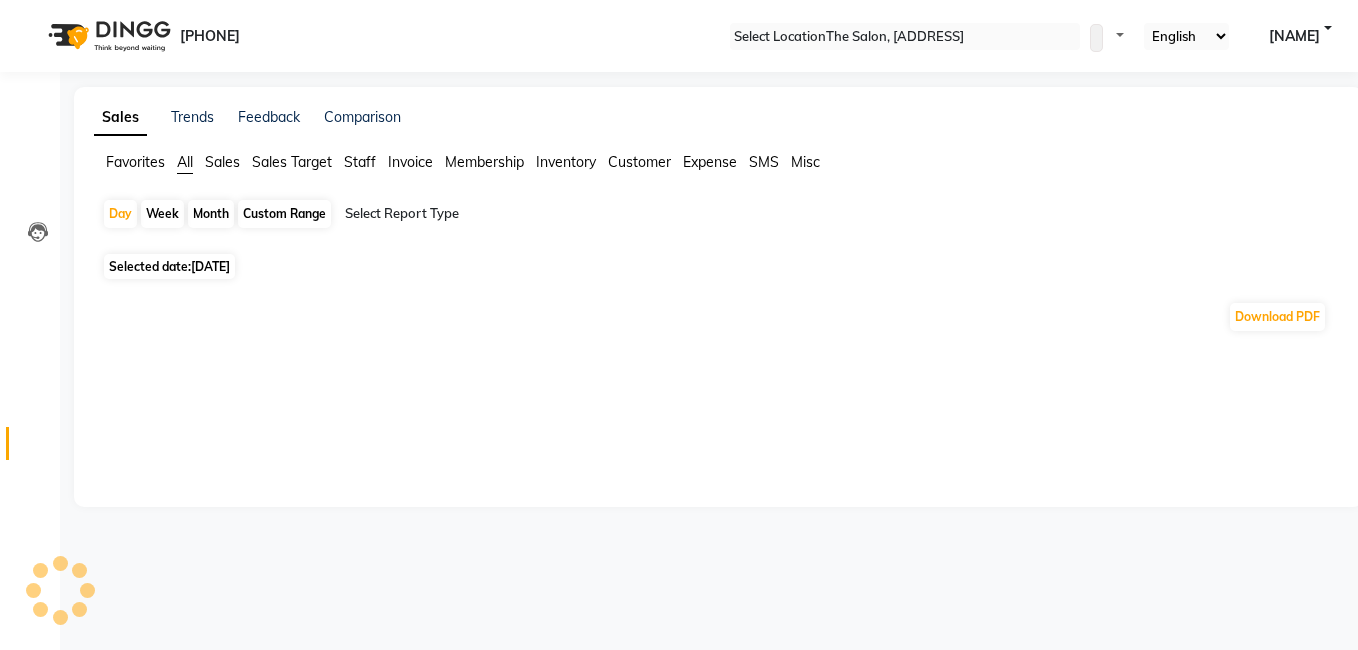 click on "Sales Trends Feedback Comparison Favorites All Sales Sales Target Staff Invoice Membership Inventory Customer Expense SMS Misc  Day   Week   Month   Custom Range  Select Report Type Selected date:  [DATE]  Download PDF ★ Mark as Favorite  Choose how you'd like to save "" report to favorites  Save to Personal Favorites:   Only you can see this report in your favorites tab.  Share with Organization:   Everyone in your organization can see this report in their favorites tab.  Save to Favorites" at bounding box center [718, 297] 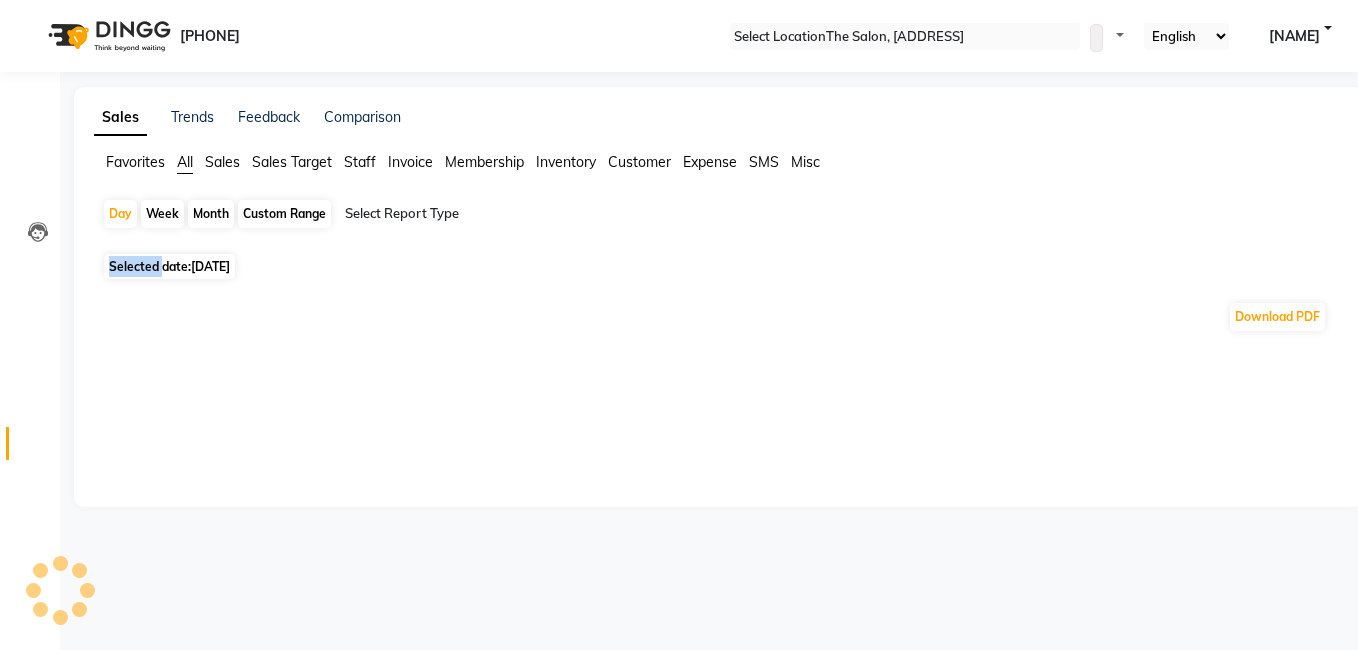 click on "Sales Trends Feedback Comparison Favorites All Sales Sales Target Staff Invoice Membership Inventory Customer Expense SMS Misc  Day   Week   Month   Custom Range  Select Report Type Selected date:  [DATE]  Download PDF ★ Mark as Favorite  Choose how you'd like to save "" report to favorites  Save to Personal Favorites:   Only you can see this report in your favorites tab.  Share with Organization:   Everyone in your organization can see this report in their favorites tab.  Save to Favorites" at bounding box center (718, 297) 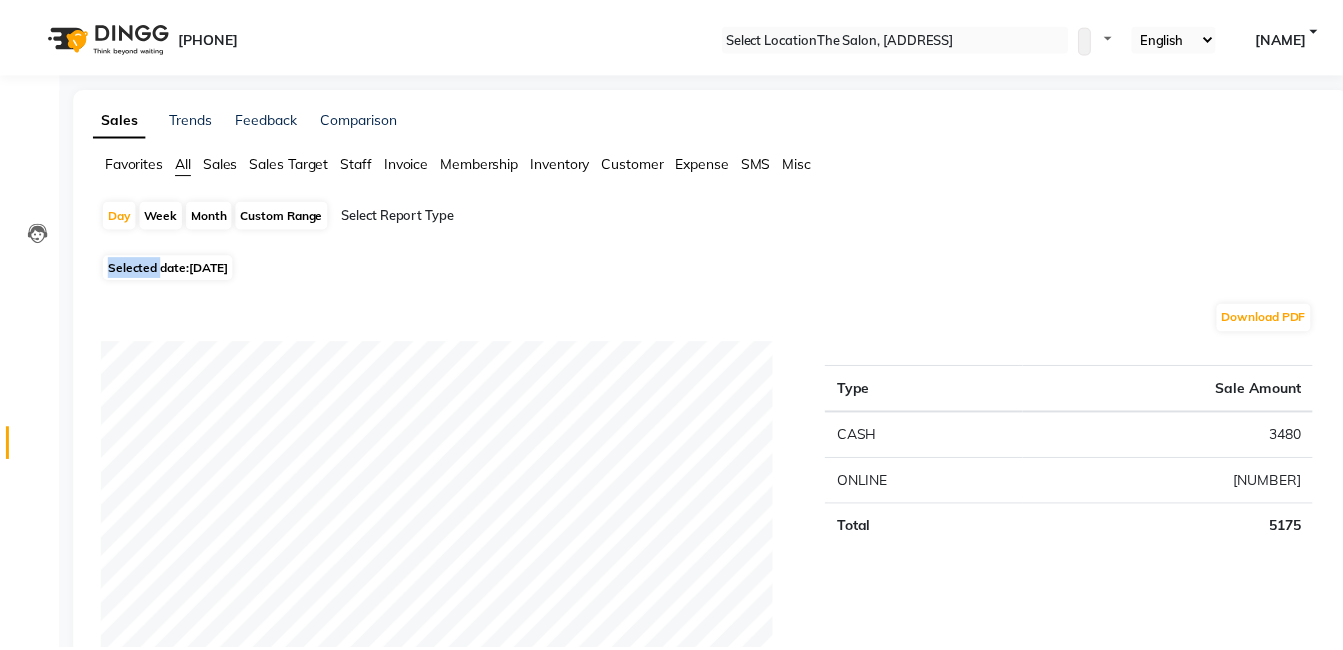 scroll, scrollTop: 568, scrollLeft: 0, axis: vertical 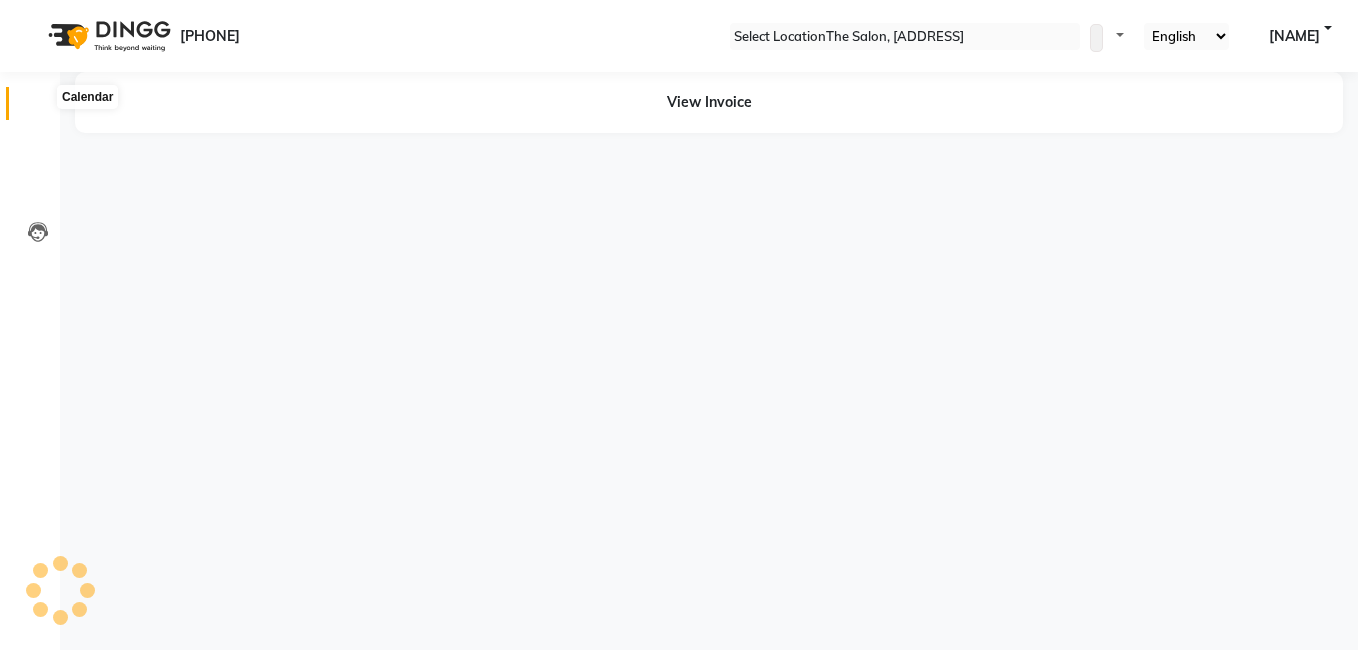click at bounding box center (38, 108) 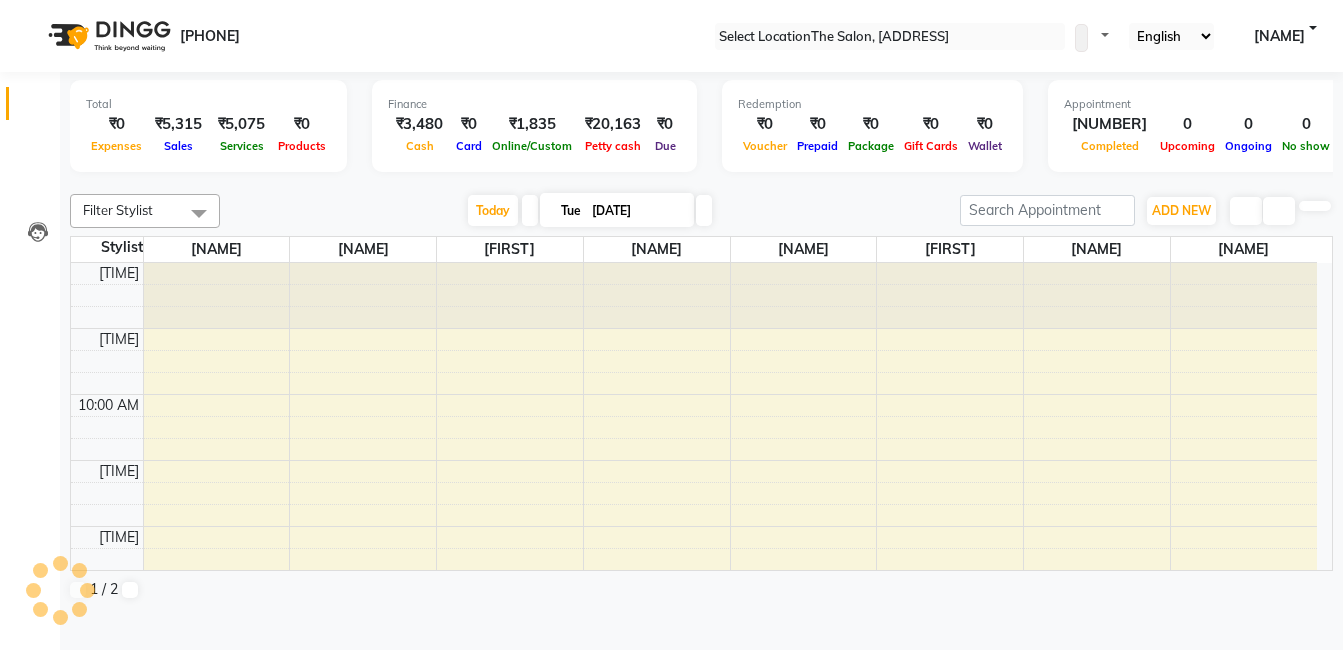 scroll, scrollTop: 0, scrollLeft: 0, axis: both 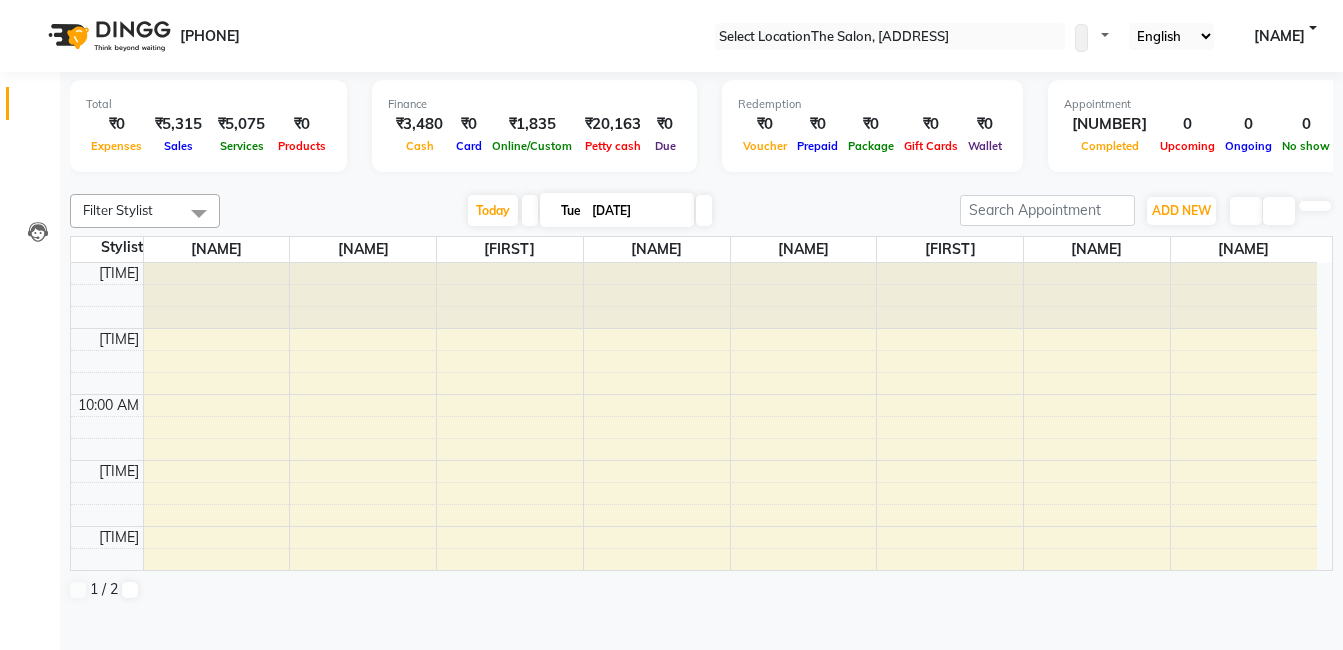 click at bounding box center [37, 108] 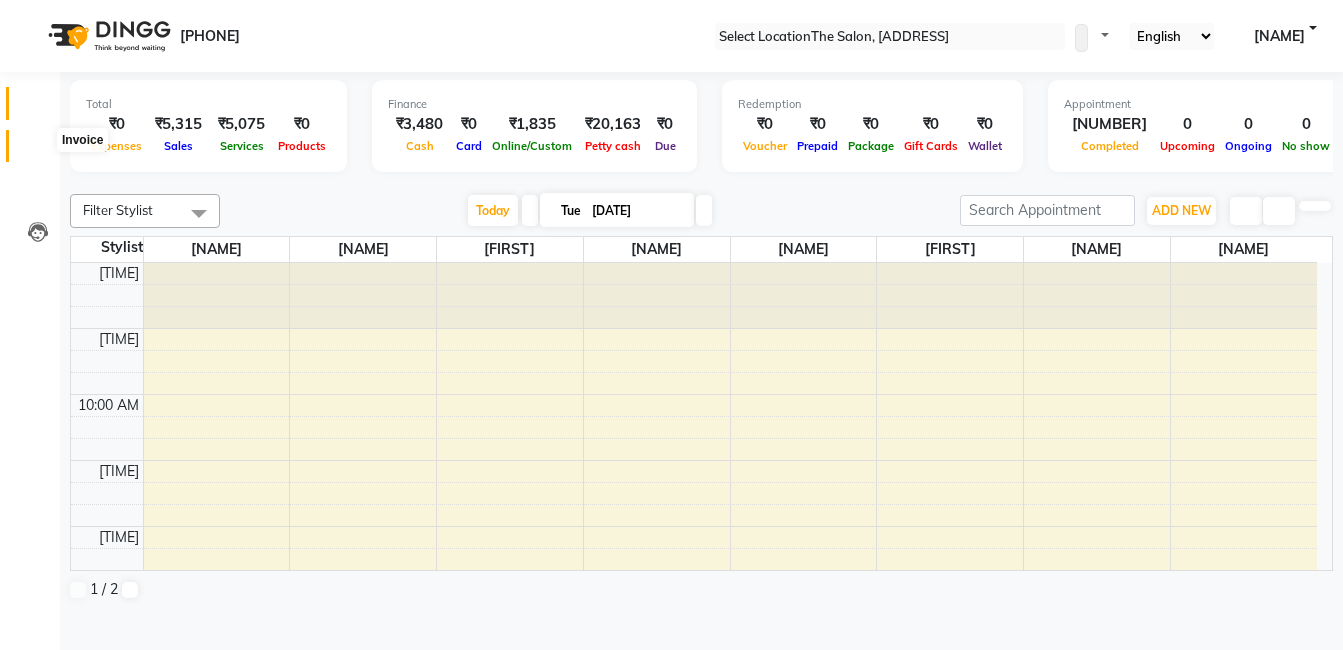 click at bounding box center (38, 151) 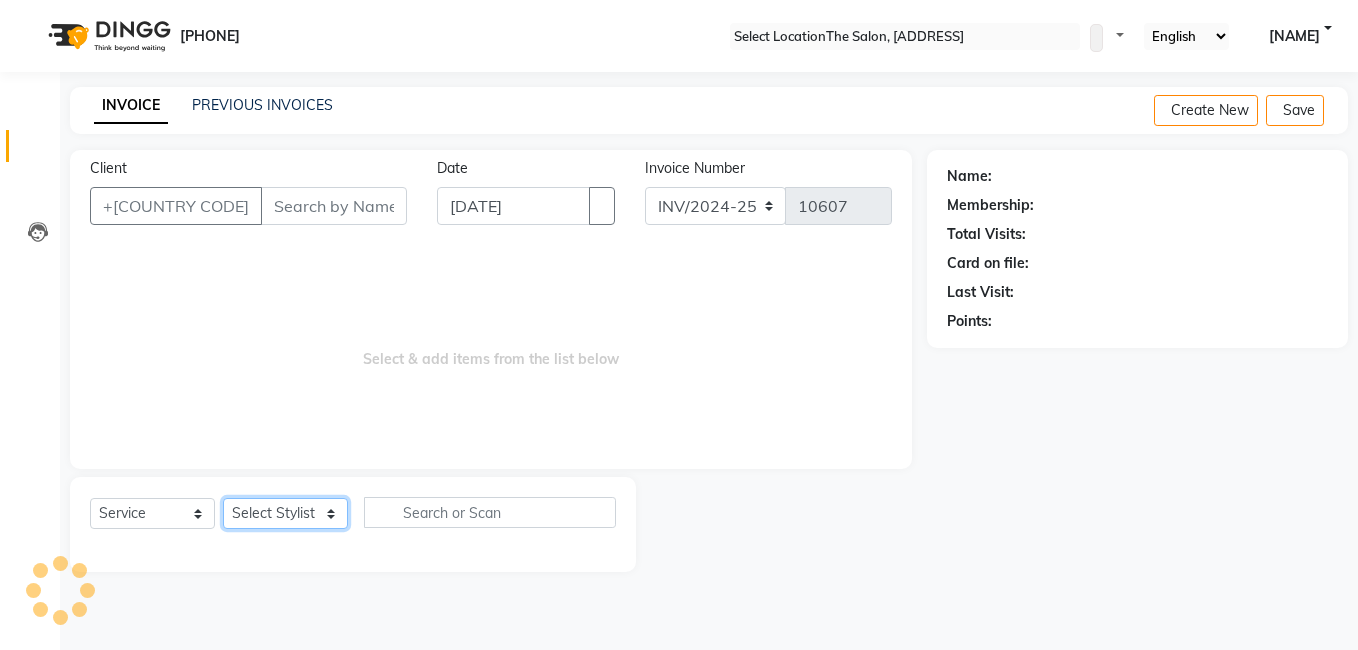 click on "Select Stylist" at bounding box center (285, 513) 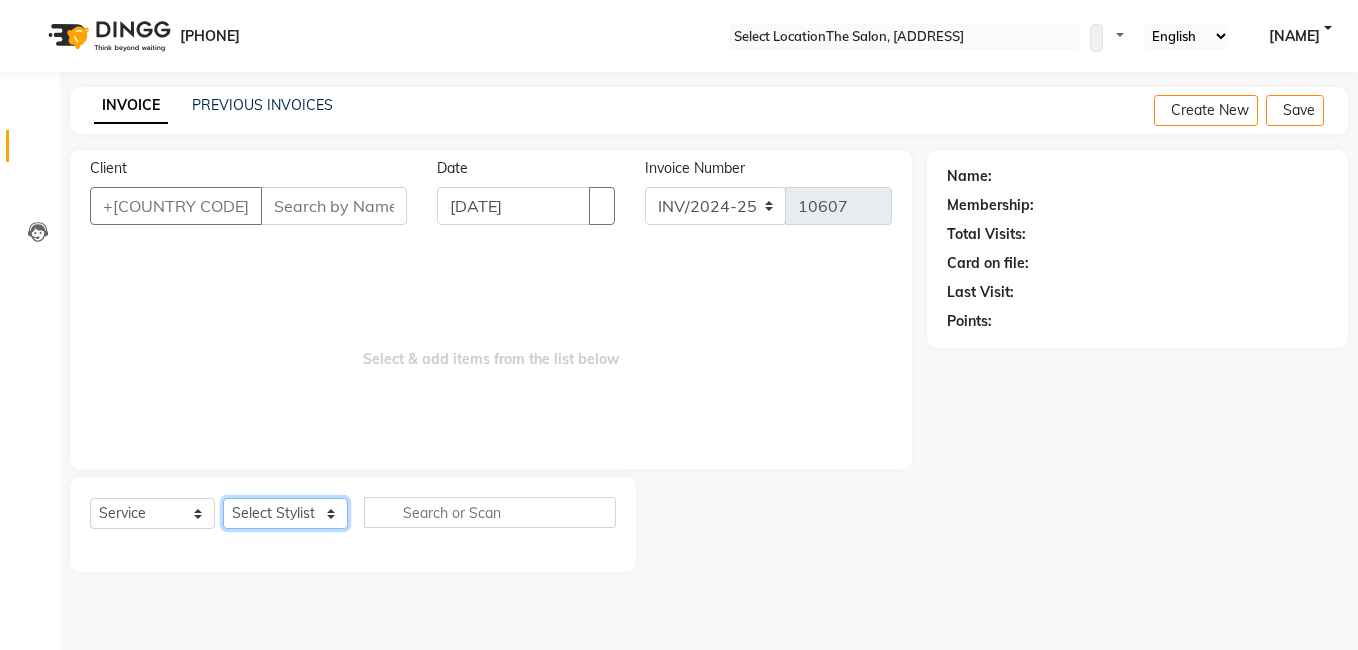 select on "[NUMBER]" 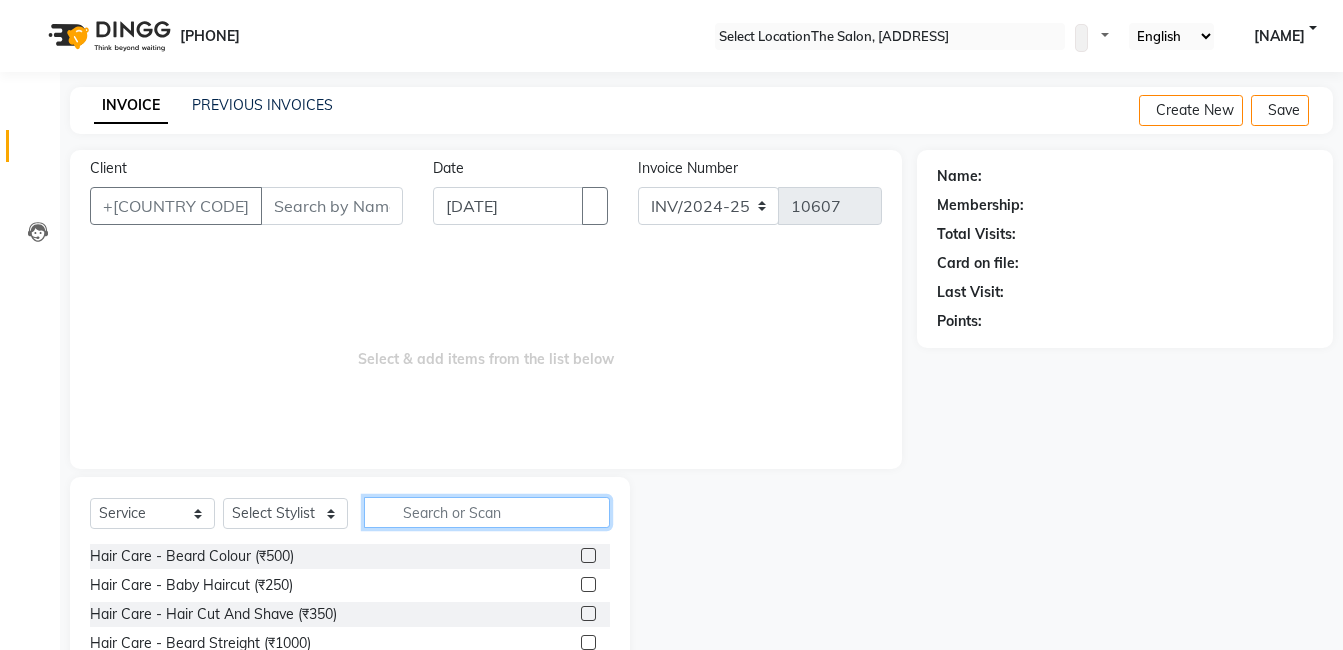 click at bounding box center (487, 512) 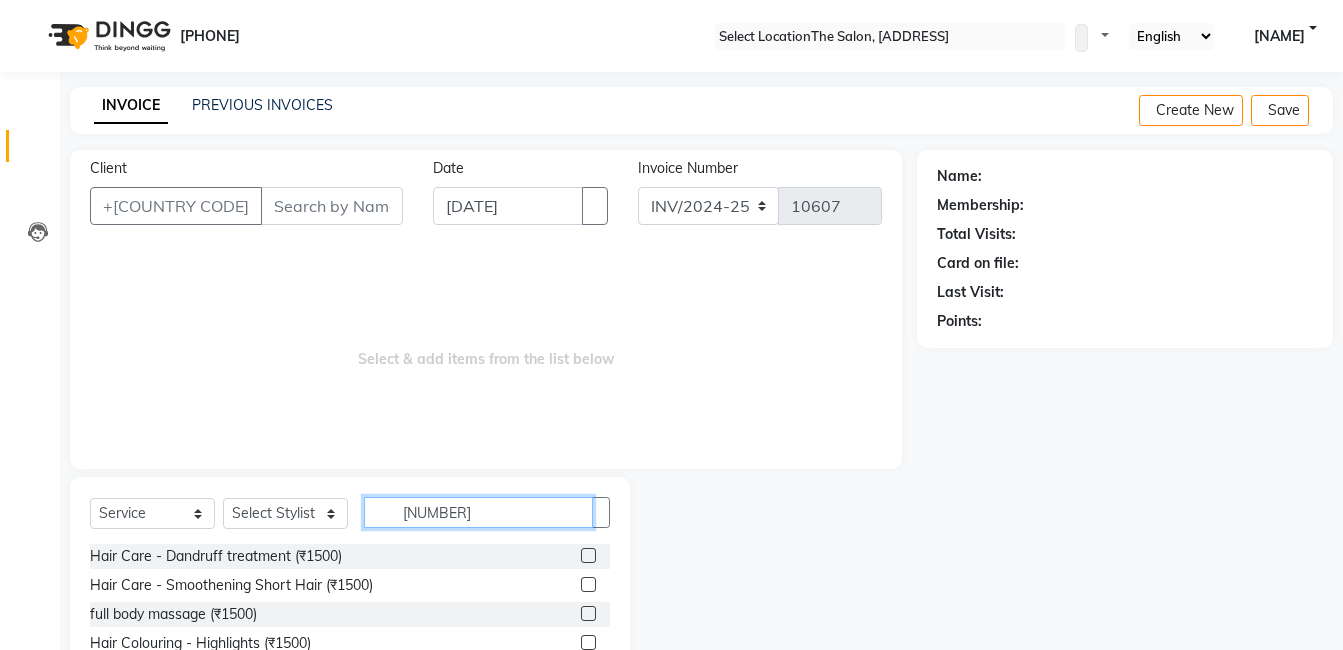 scroll, scrollTop: 151, scrollLeft: 0, axis: vertical 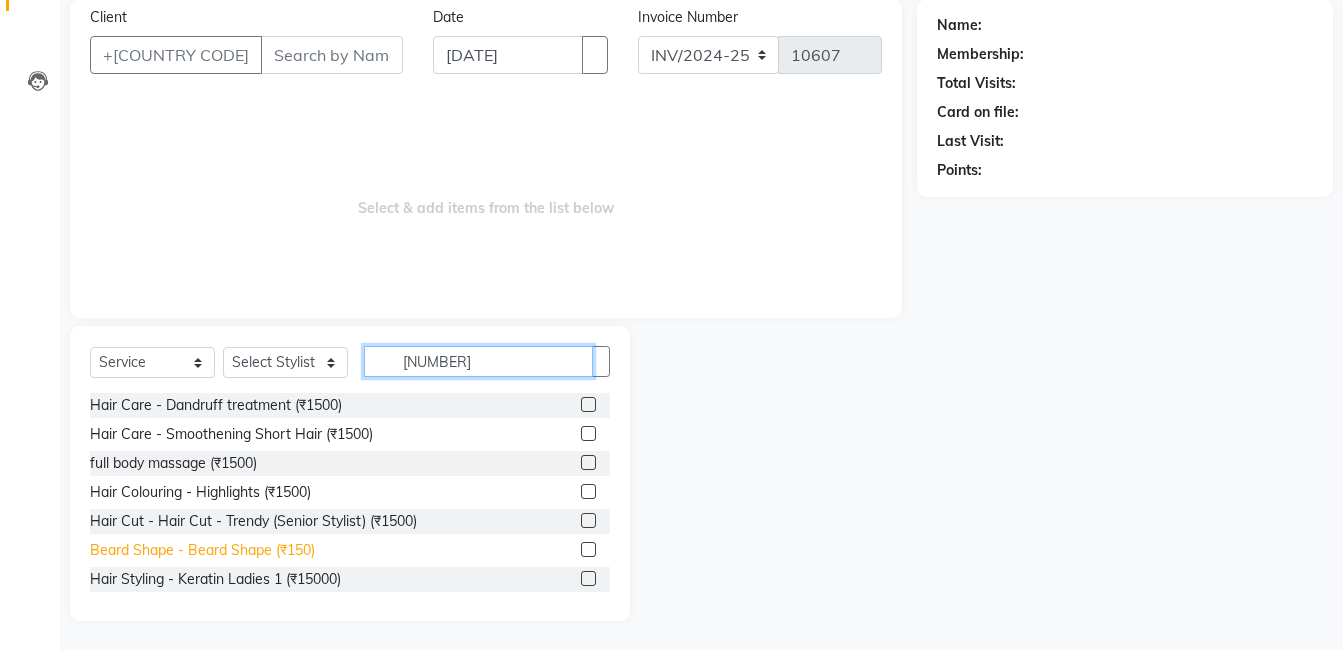 type on "[NUMBER]" 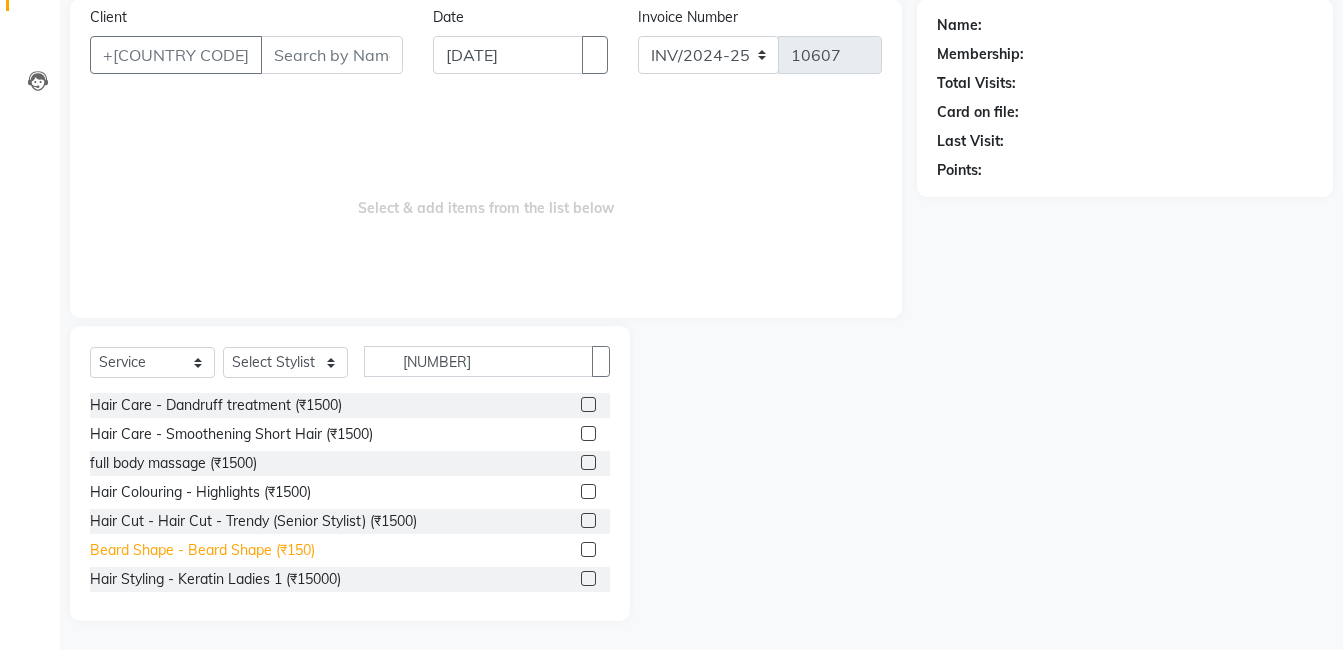 click on "Beard Shape - Beard Shape (₹150)" at bounding box center [216, 405] 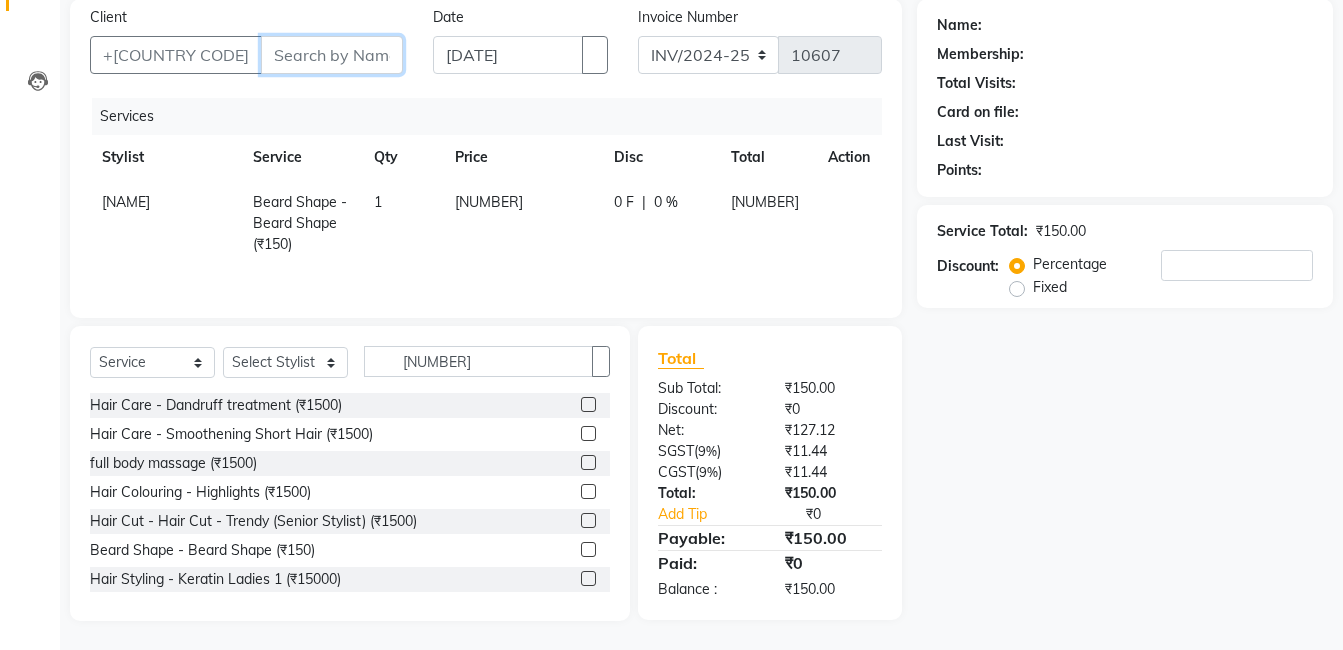 click on "Client" at bounding box center (332, 55) 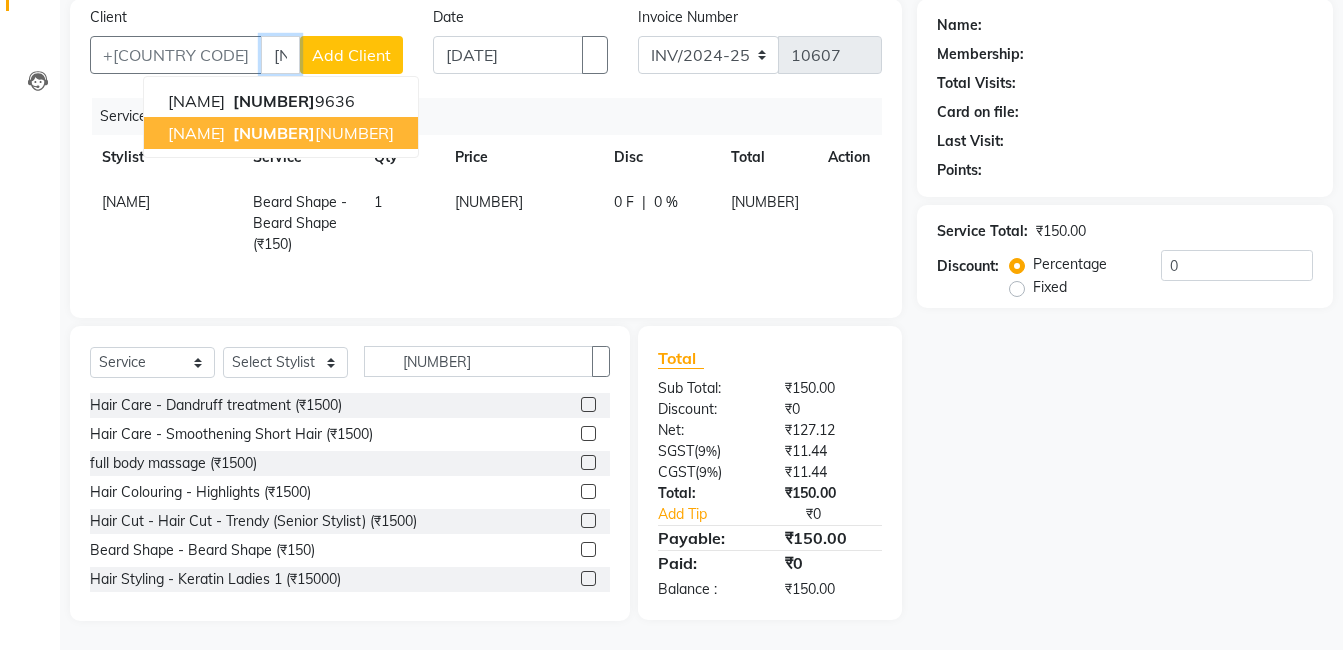 click on "[NAME]" at bounding box center (196, 133) 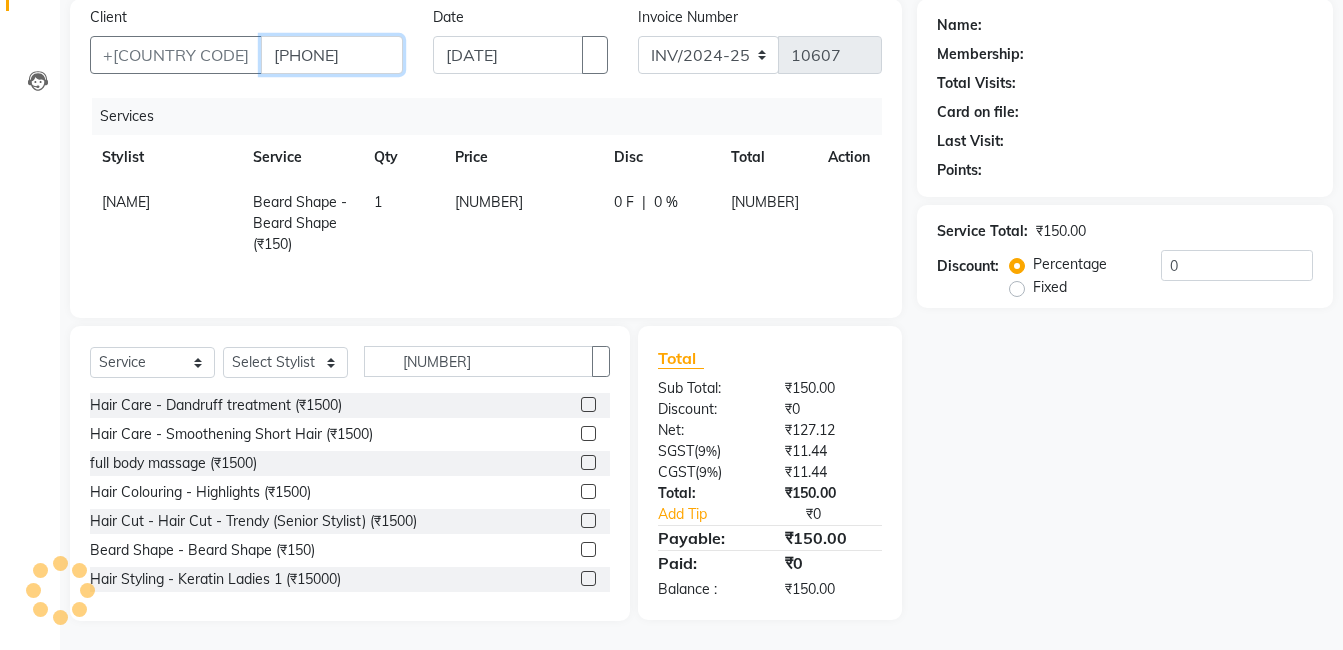 type on "[PHONE]" 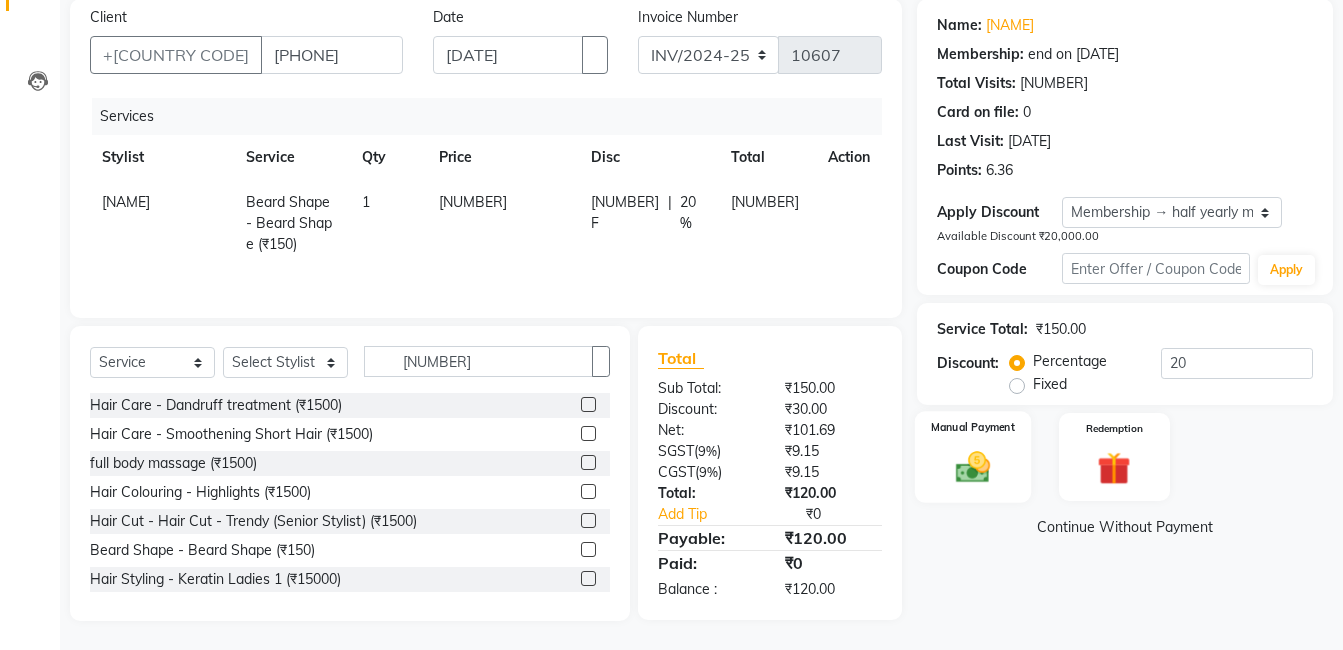 click at bounding box center [973, 468] 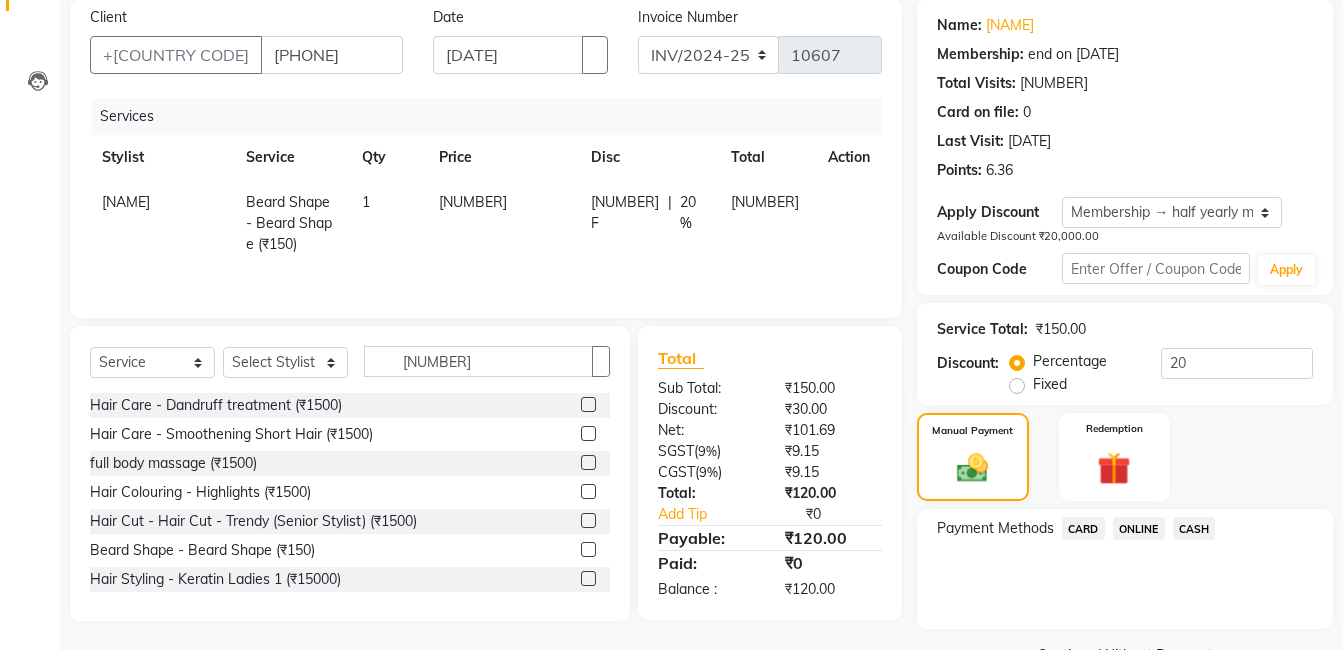 click on "ONLINE" at bounding box center (1083, 528) 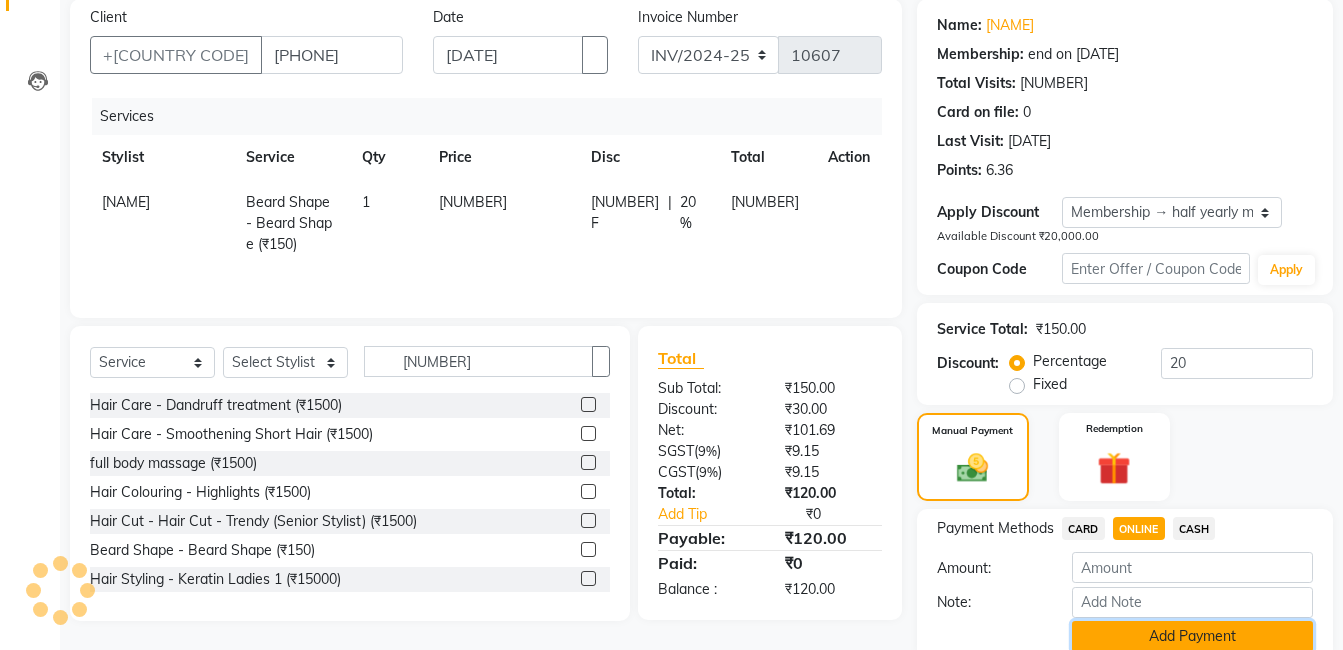 click on "Add Payment" at bounding box center [1192, 636] 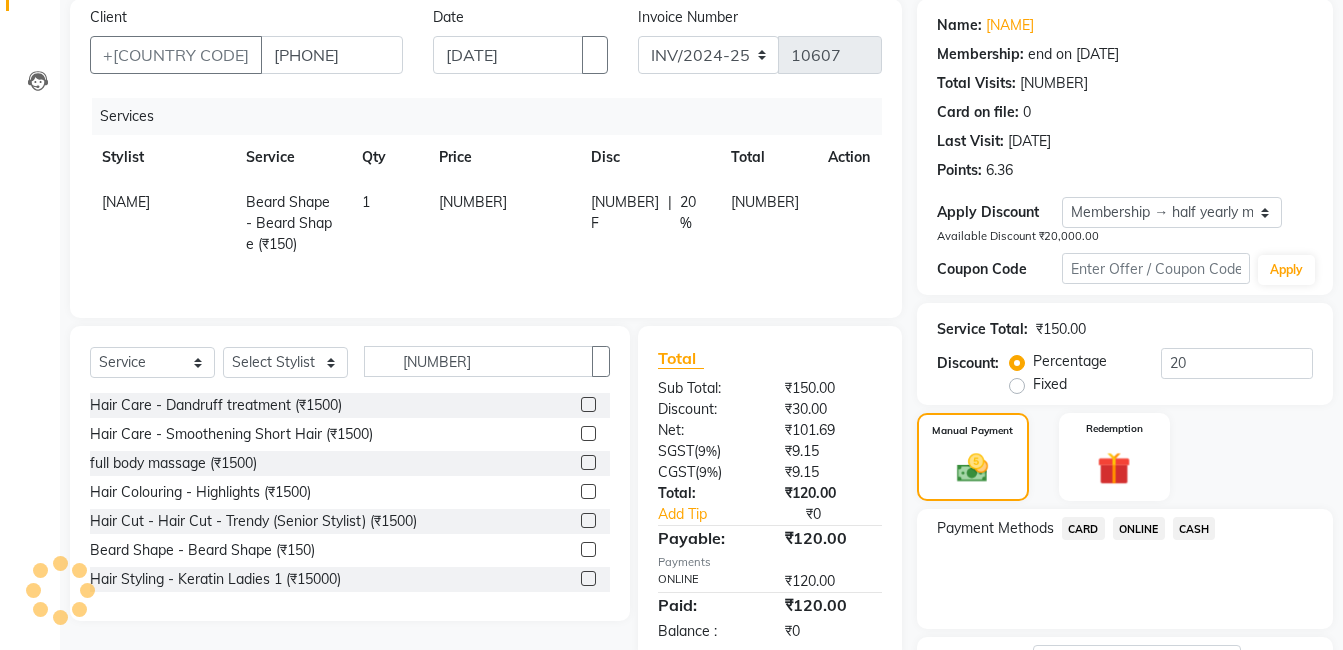 click on "Checkout" at bounding box center (1125, 767) 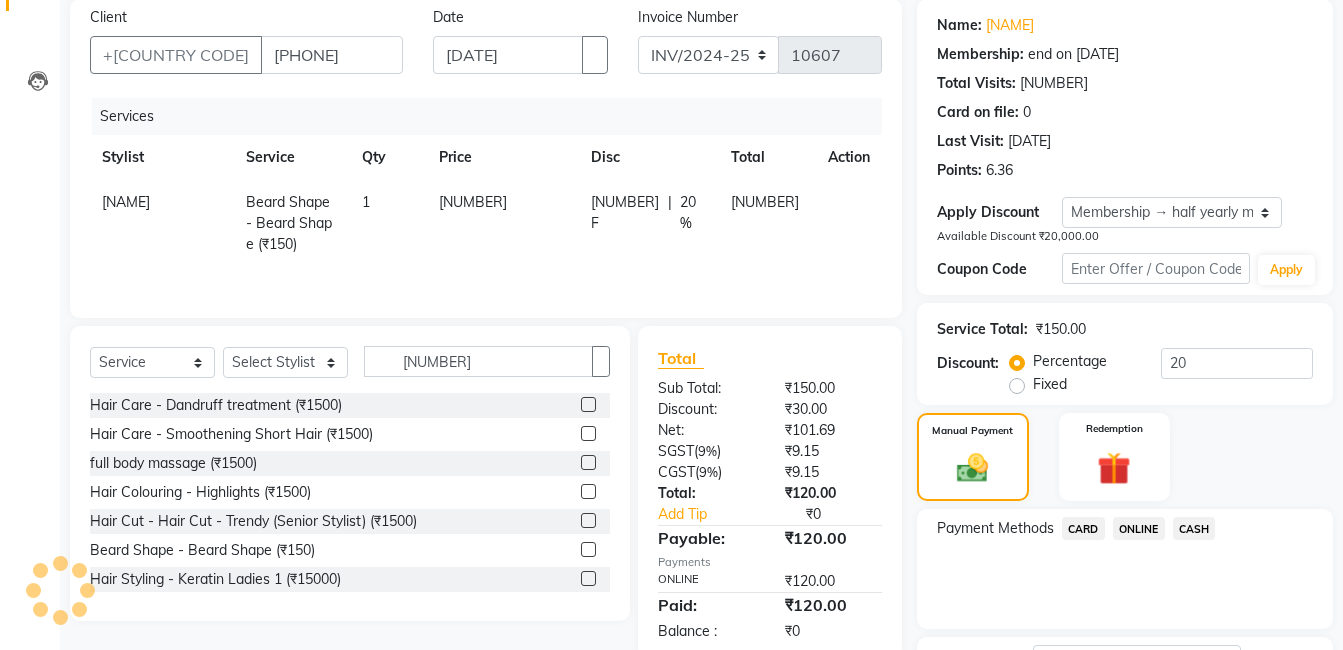 scroll, scrollTop: 321, scrollLeft: 0, axis: vertical 